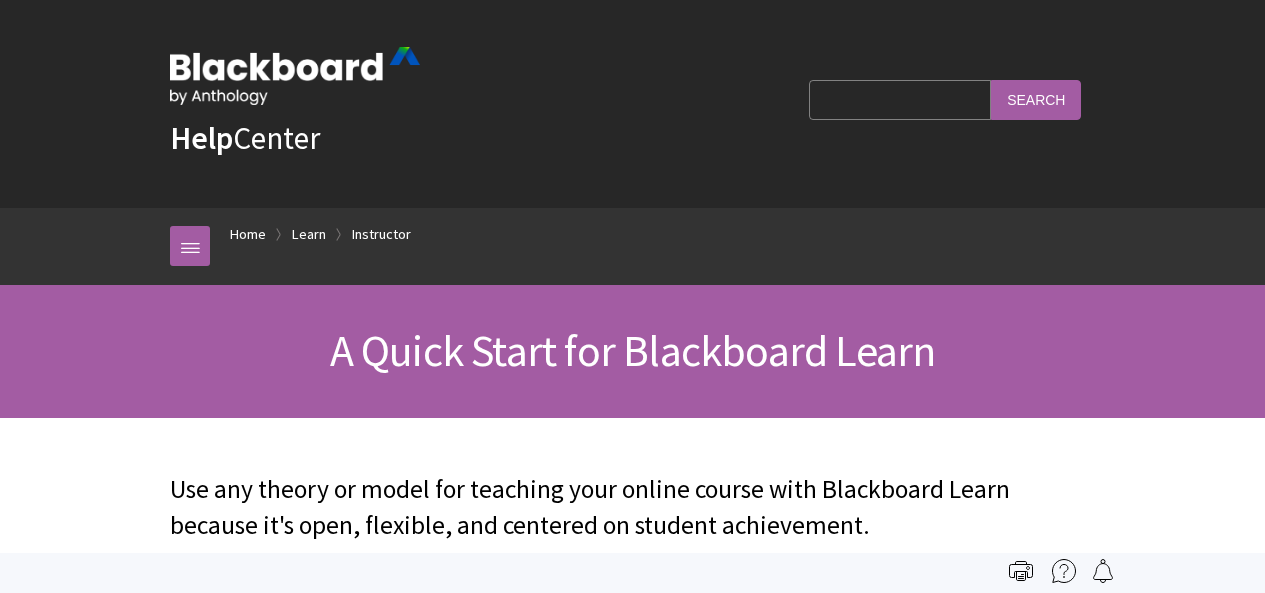 scroll, scrollTop: 0, scrollLeft: 0, axis: both 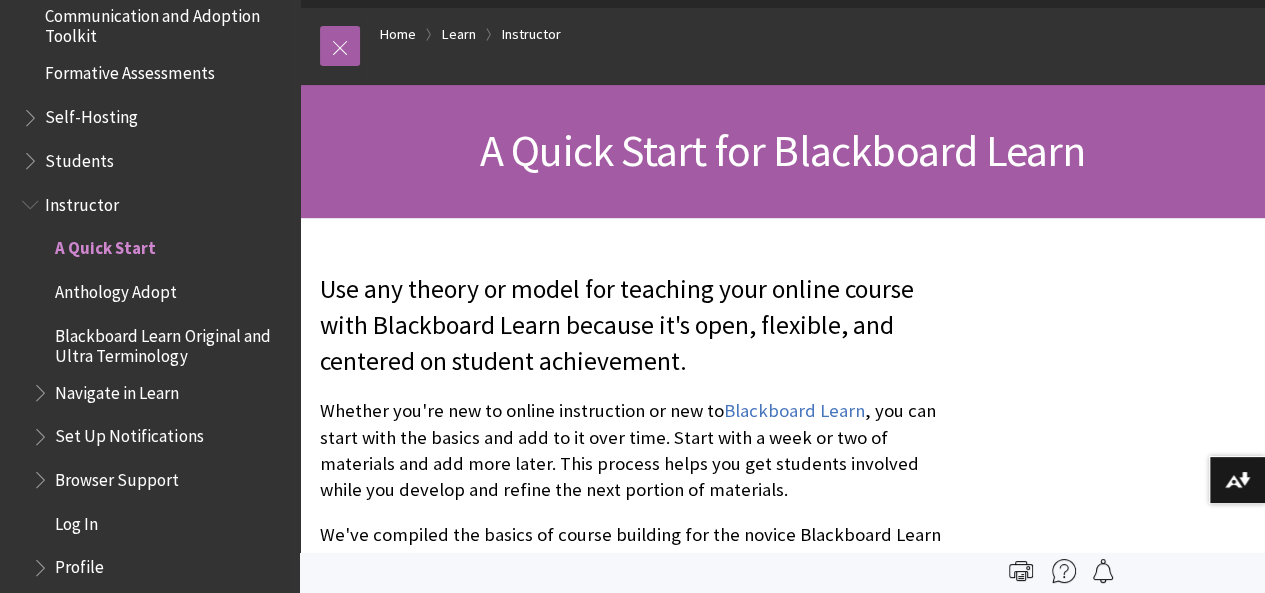 click on "Instructor" at bounding box center [82, 200] 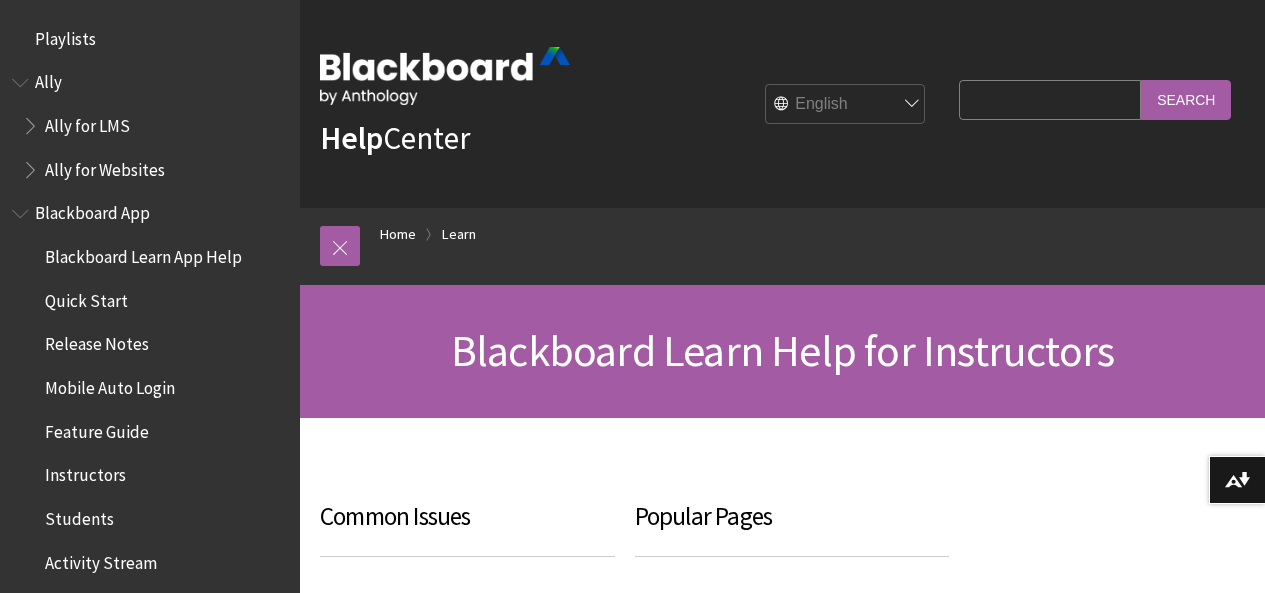 scroll, scrollTop: 0, scrollLeft: 0, axis: both 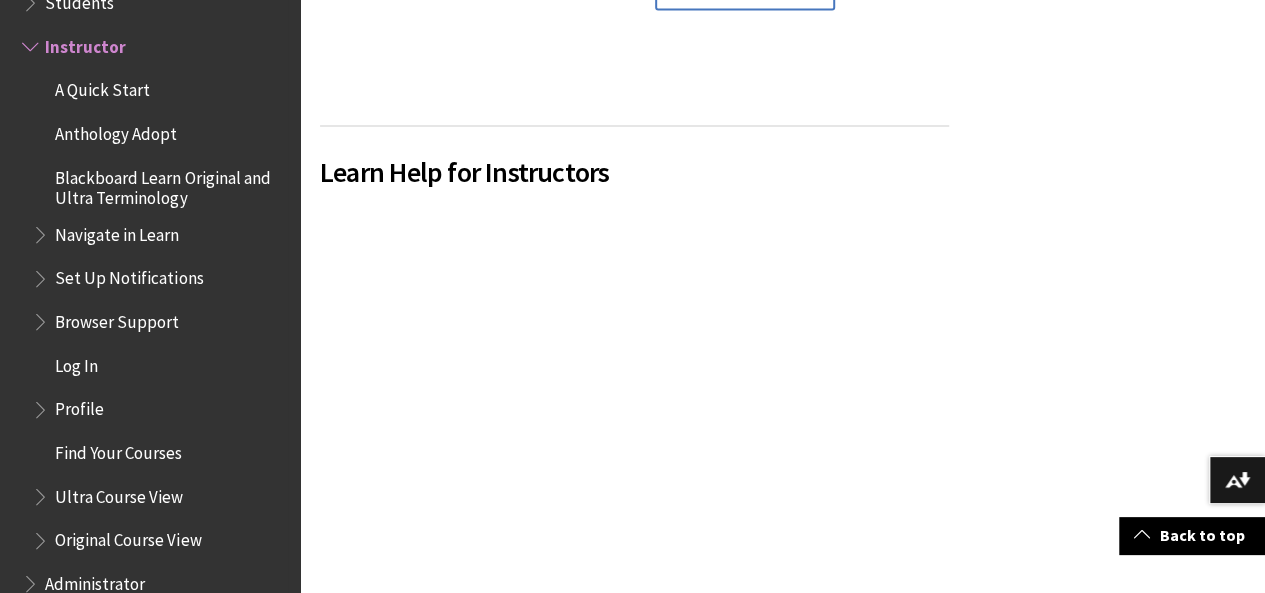 click on "A Quick Start" at bounding box center [102, 87] 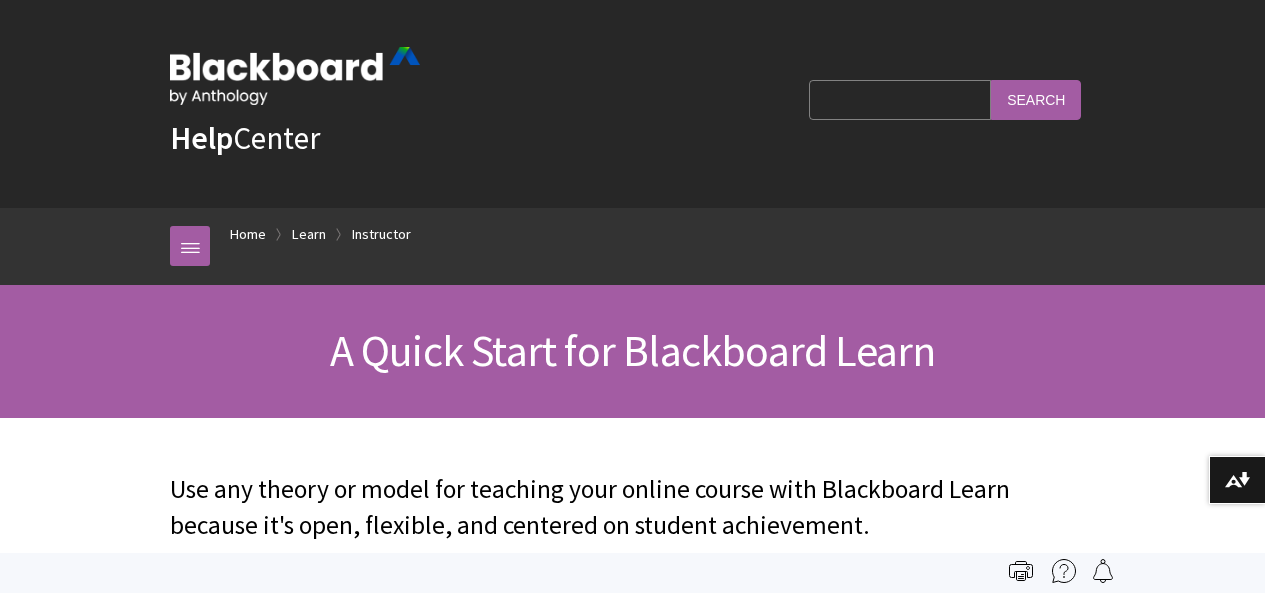 scroll, scrollTop: 0, scrollLeft: 0, axis: both 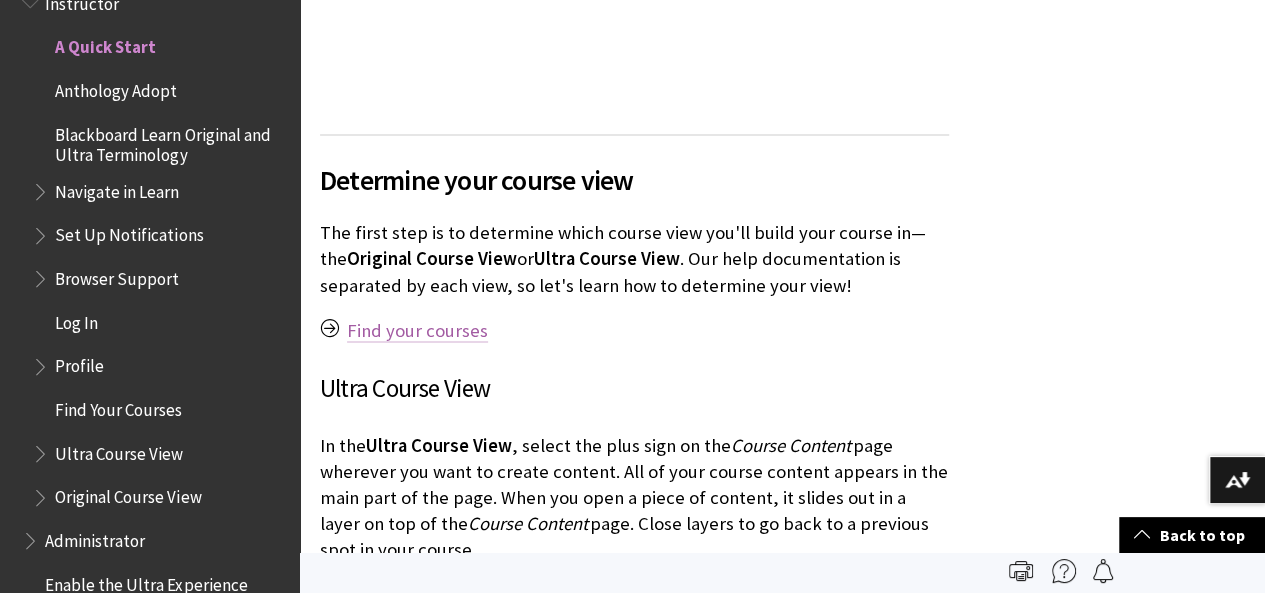 click on "Find your courses" at bounding box center (417, 330) 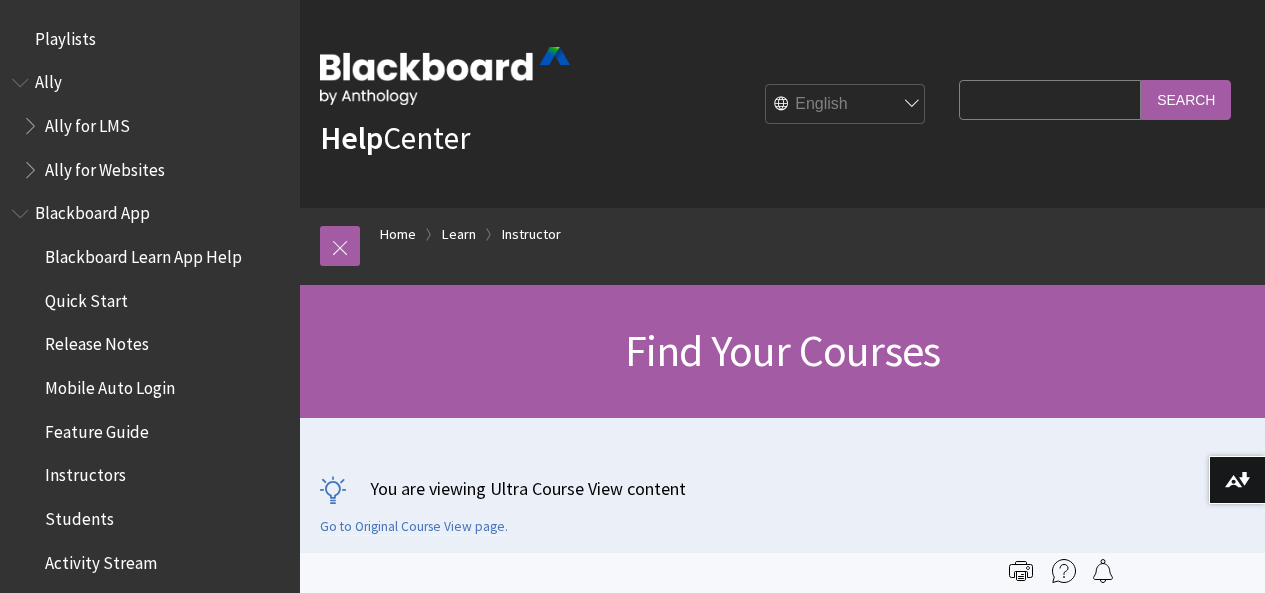 scroll, scrollTop: 0, scrollLeft: 0, axis: both 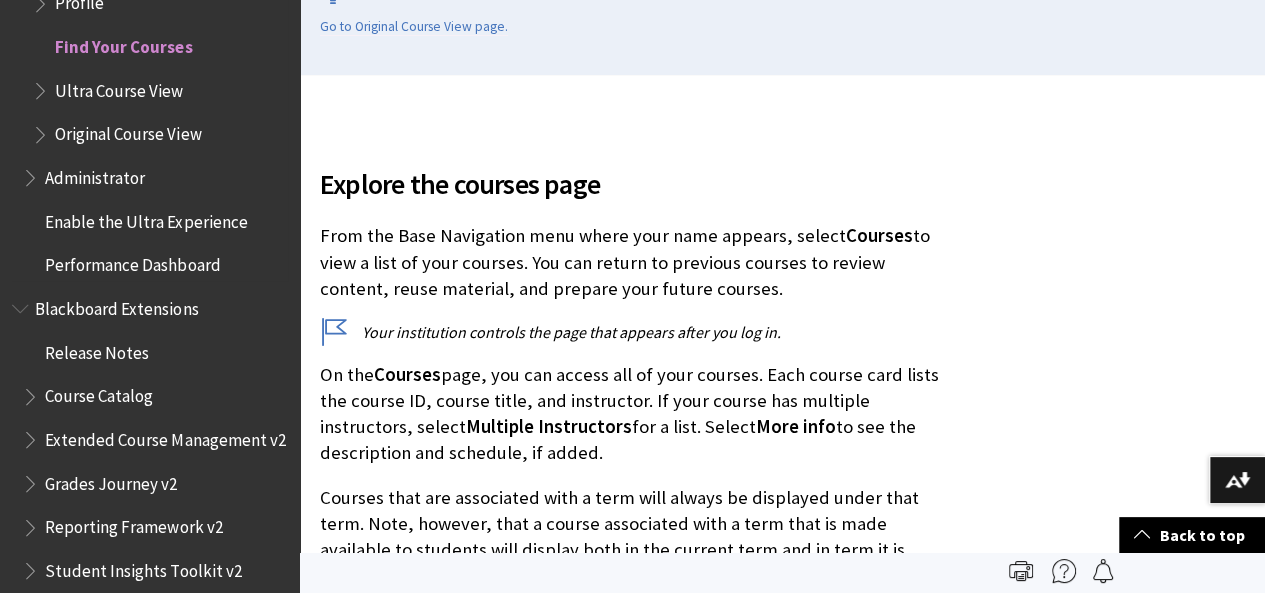 click on "Ultra Course View" at bounding box center [119, 87] 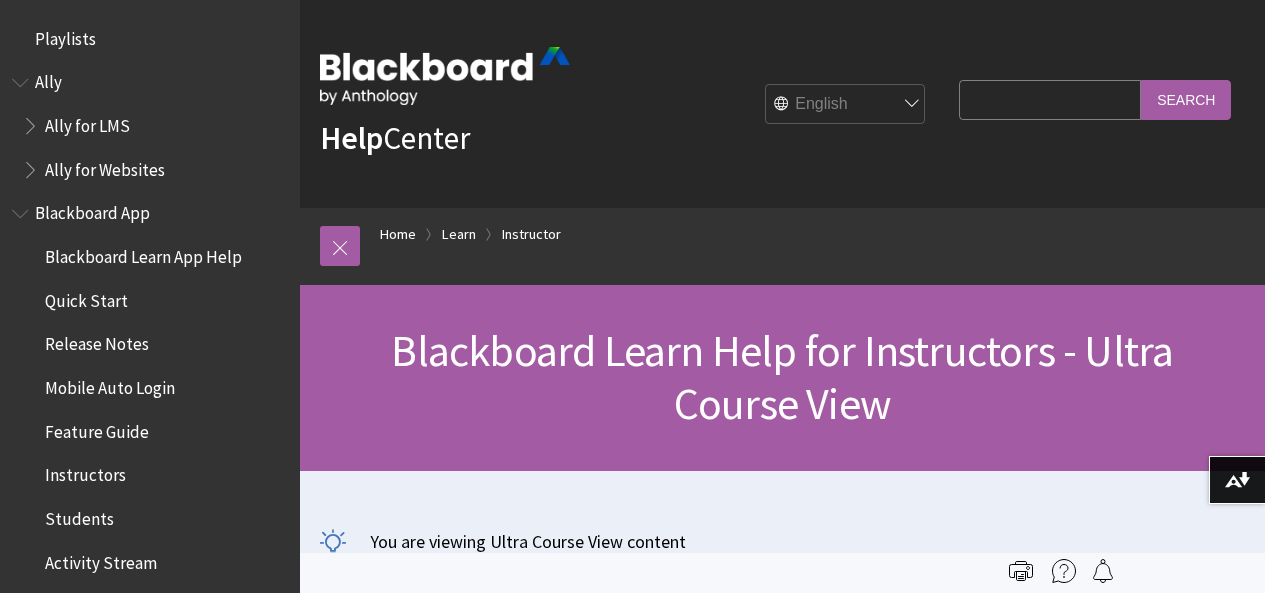 scroll, scrollTop: 0, scrollLeft: 0, axis: both 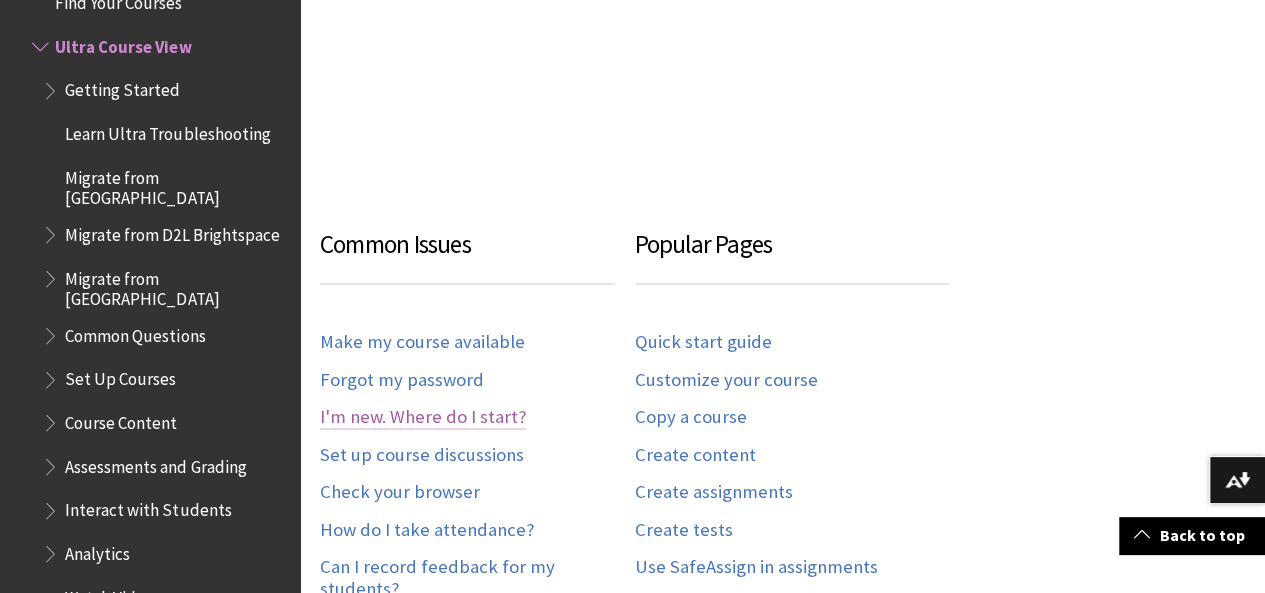 click on "I'm new. Where do I start?" at bounding box center [423, 417] 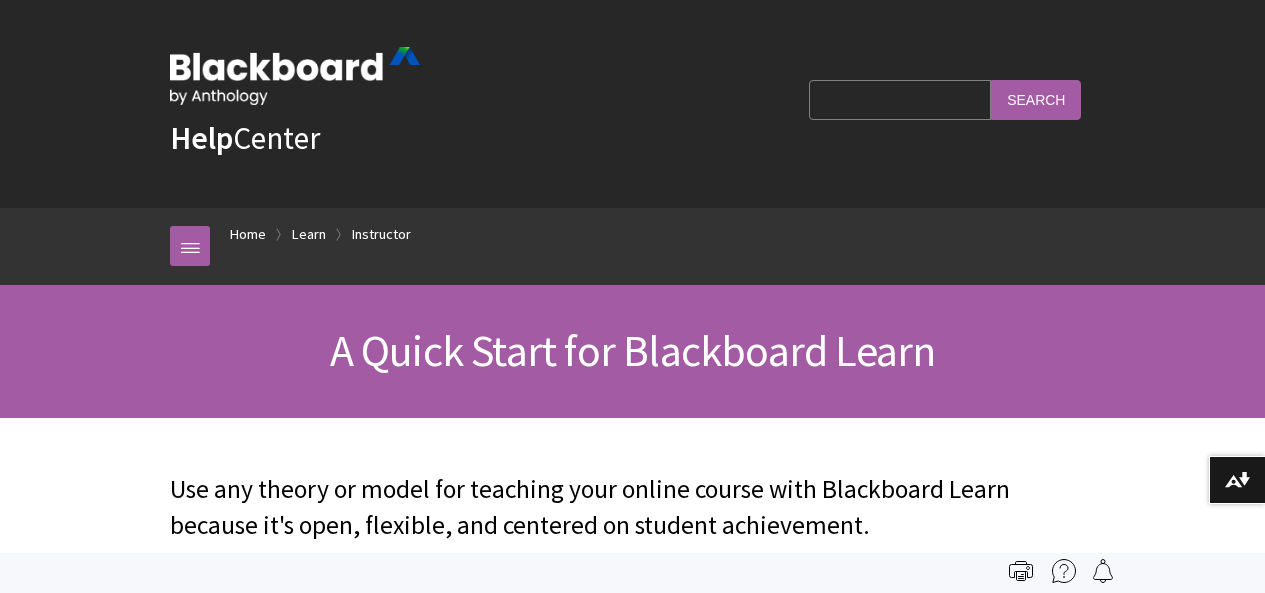 scroll, scrollTop: 0, scrollLeft: 0, axis: both 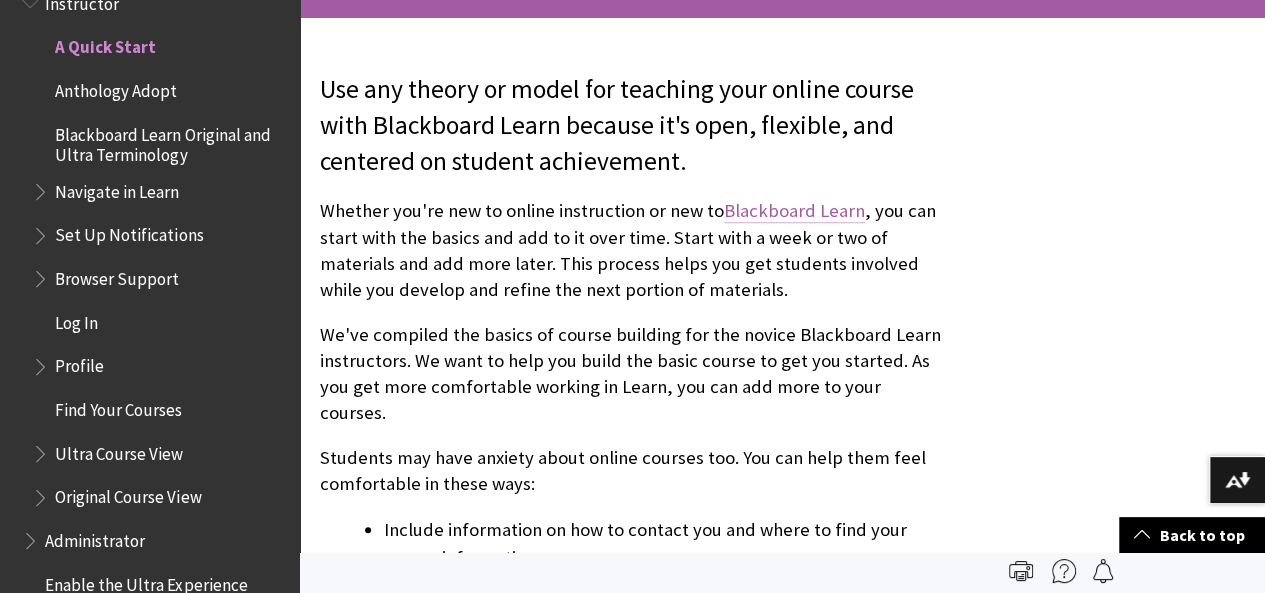 click on "Blackboard Learn" at bounding box center (794, 211) 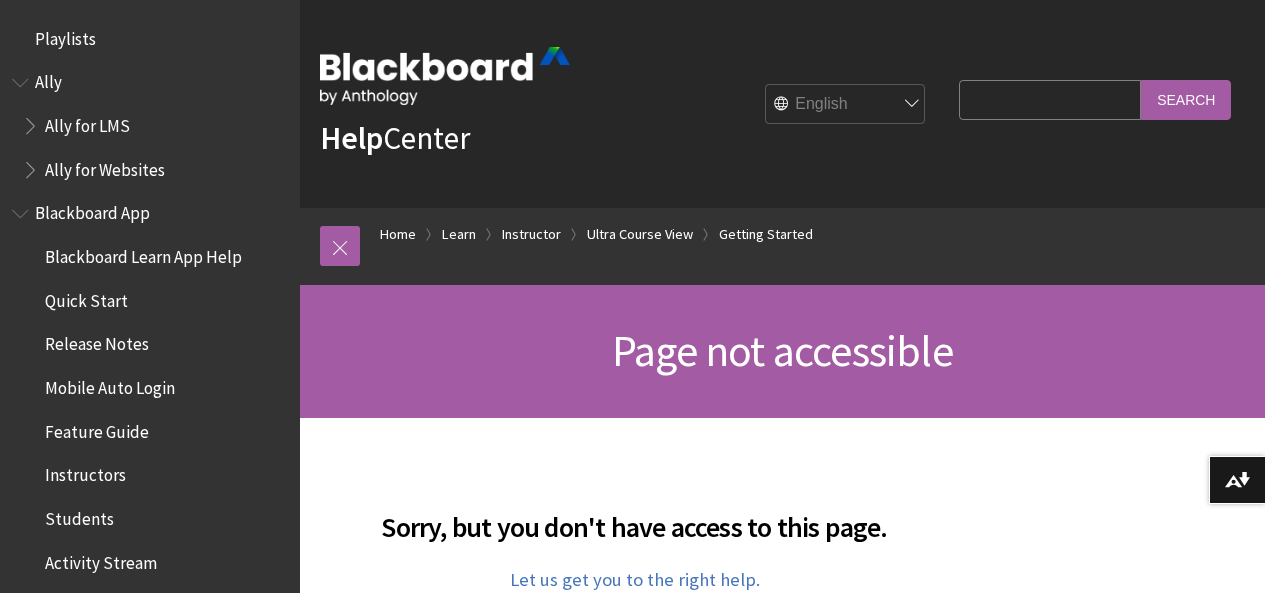 scroll, scrollTop: 0, scrollLeft: 0, axis: both 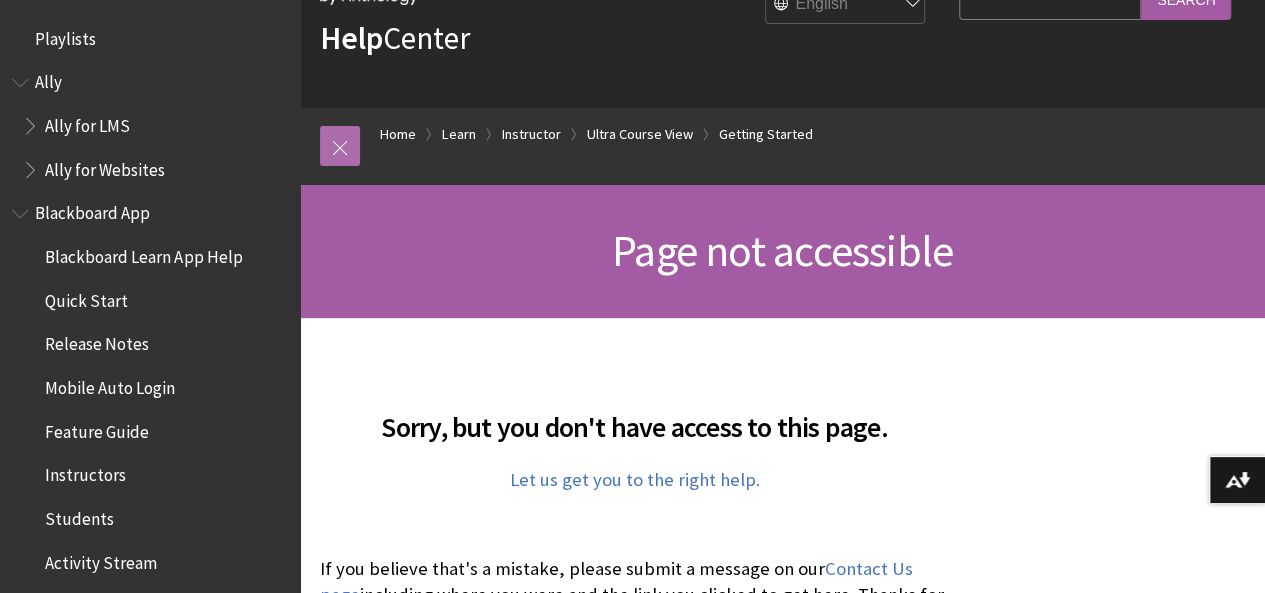 click at bounding box center (340, 146) 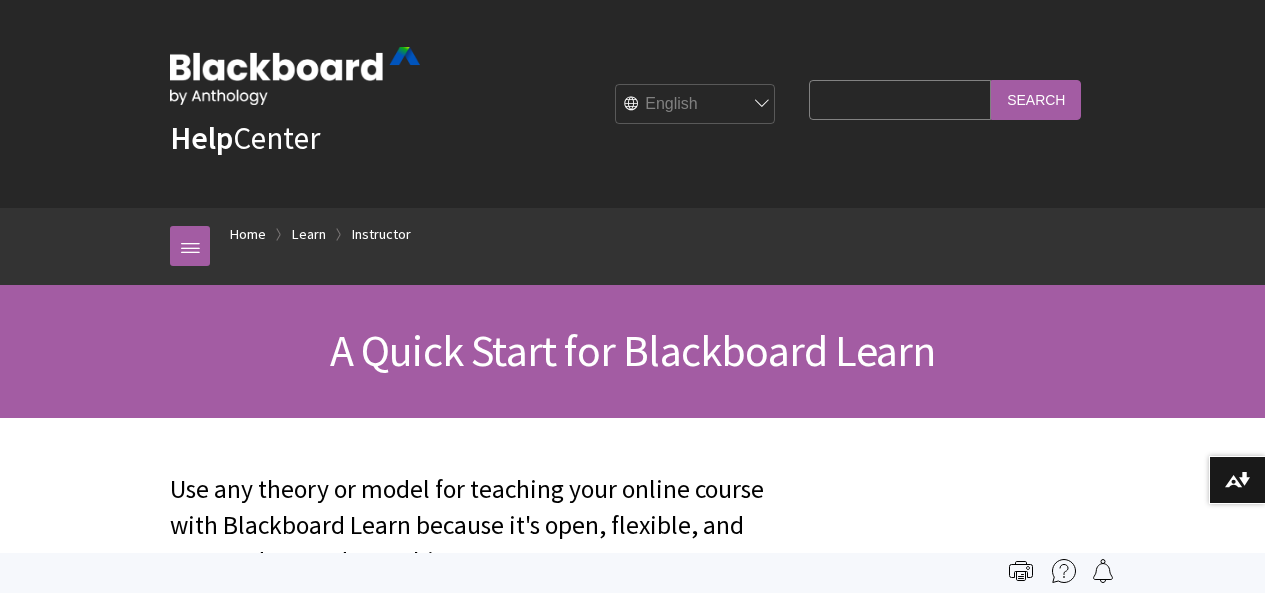 scroll, scrollTop: 0, scrollLeft: 0, axis: both 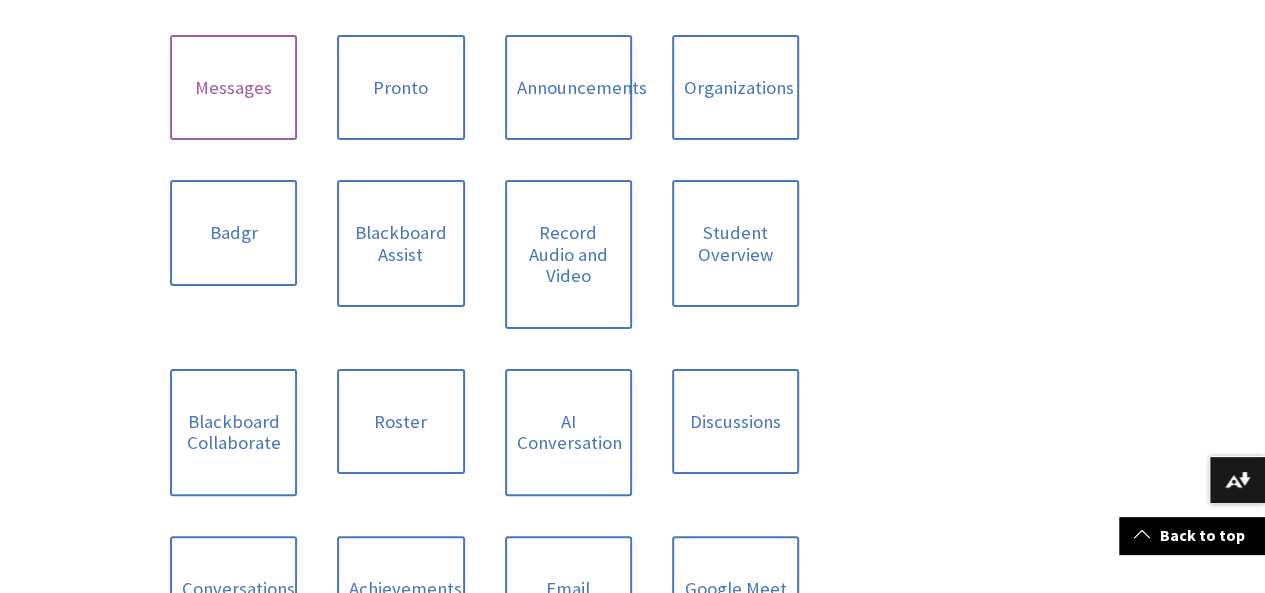 click on "Messages" at bounding box center (233, 88) 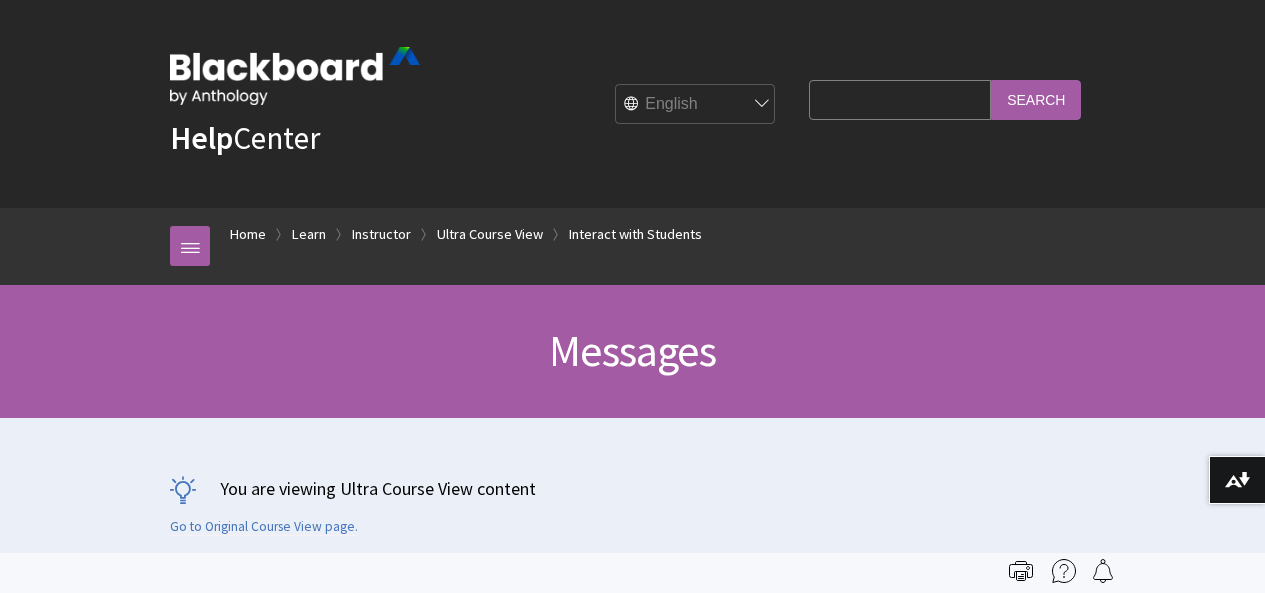 scroll, scrollTop: 0, scrollLeft: 0, axis: both 